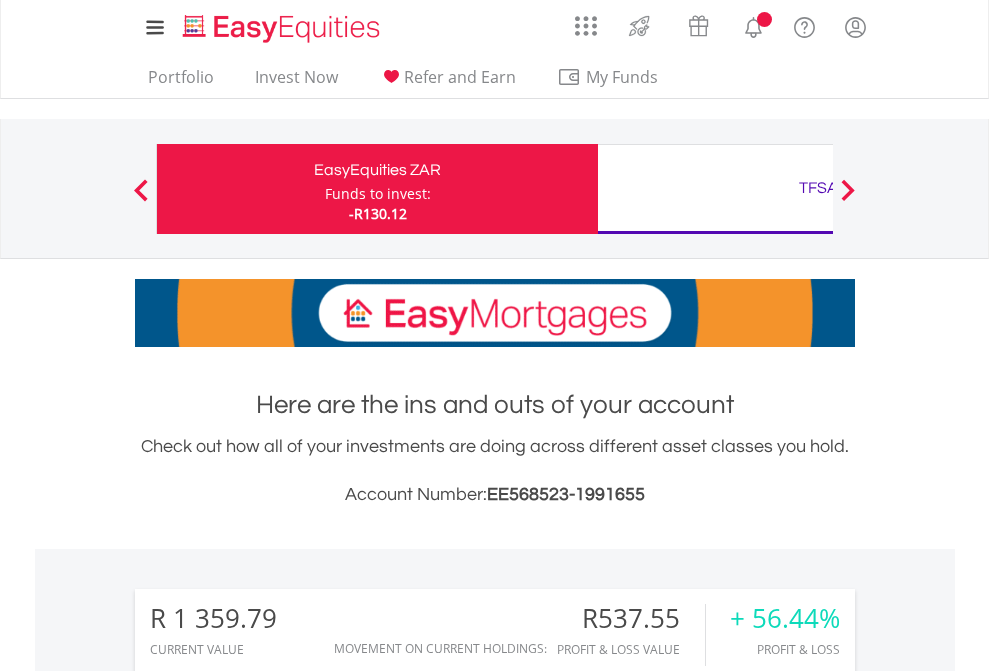 scroll, scrollTop: 0, scrollLeft: 0, axis: both 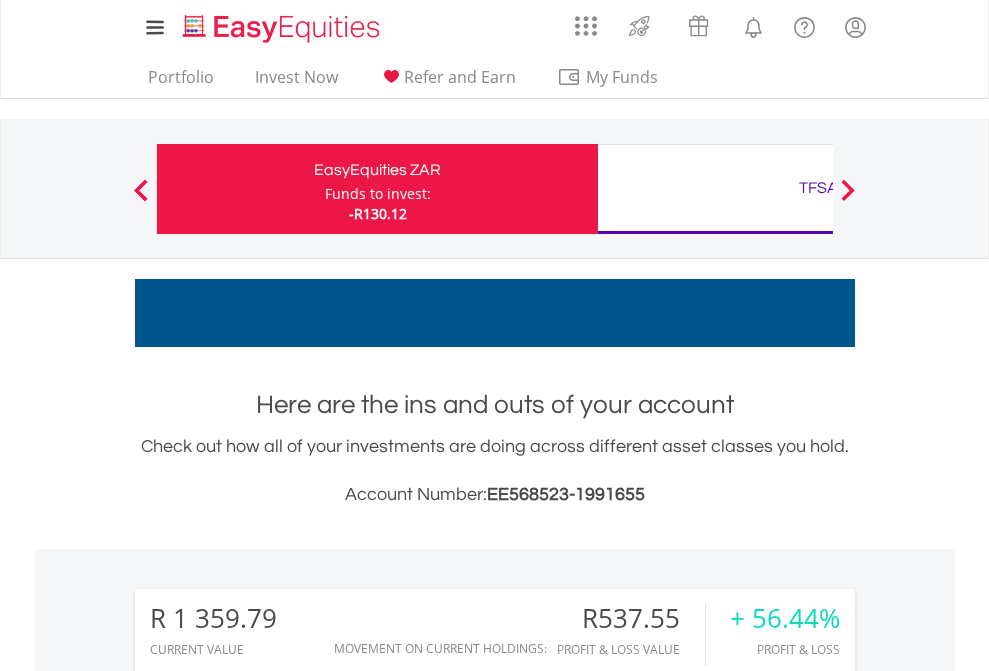click on "Funds to invest:" at bounding box center [378, 194] 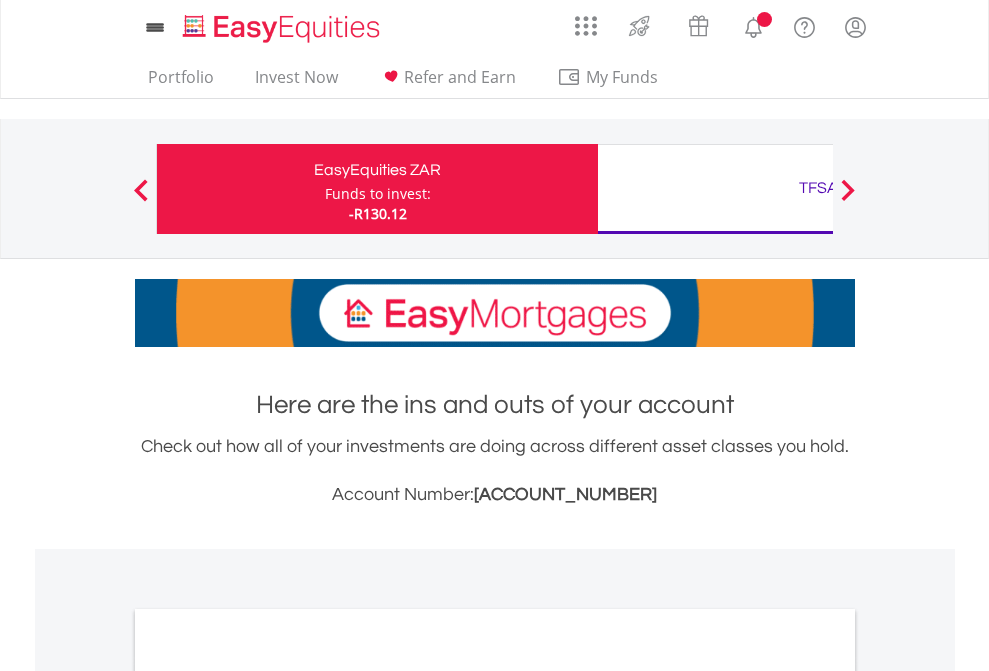 scroll, scrollTop: 0, scrollLeft: 0, axis: both 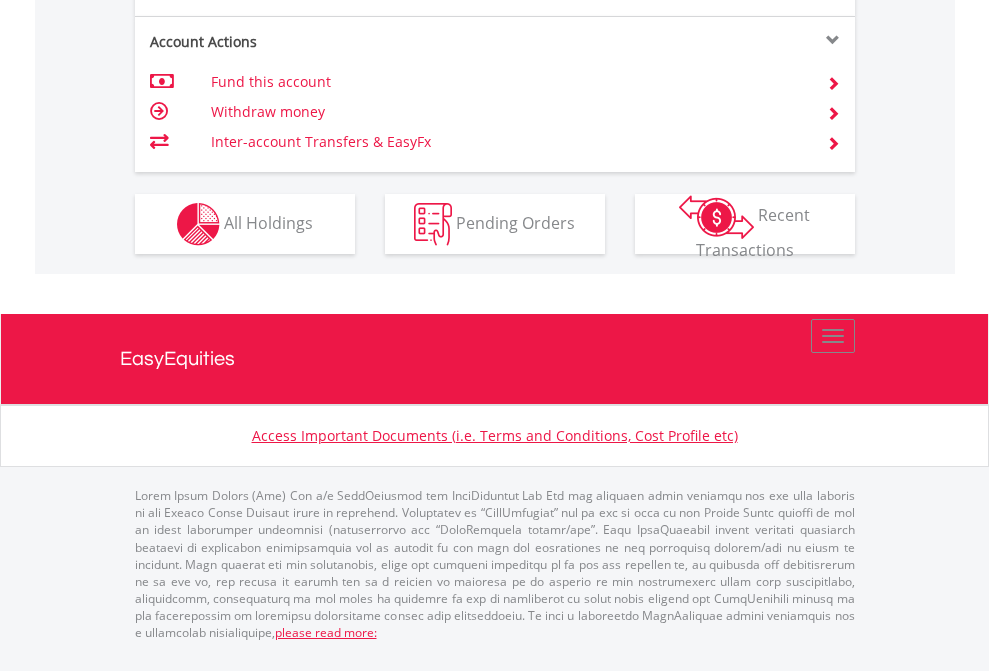 click on "Investment types" at bounding box center [706, -337] 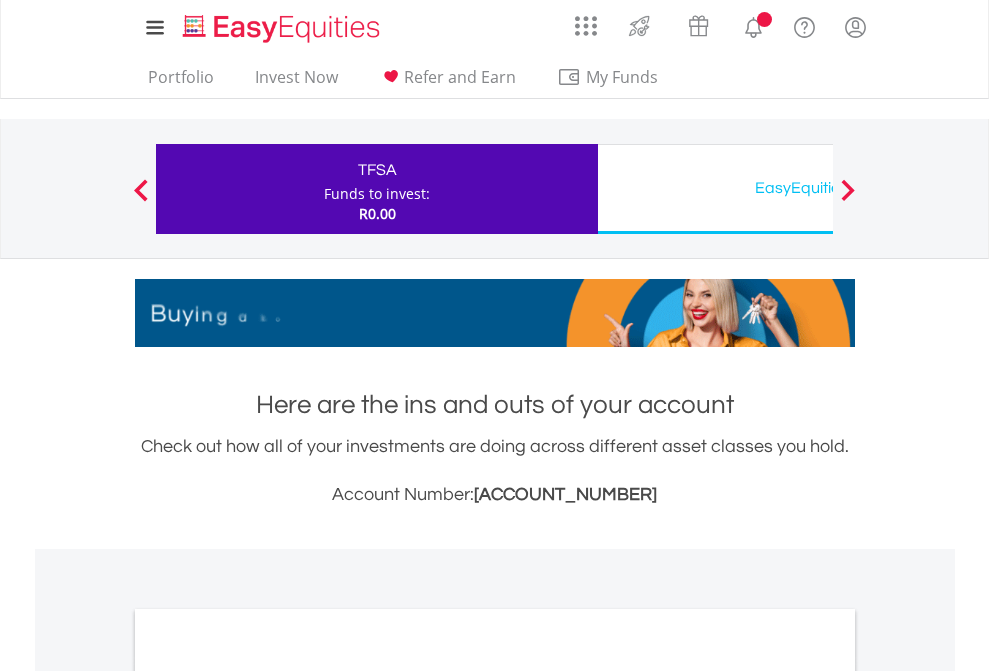 scroll, scrollTop: 0, scrollLeft: 0, axis: both 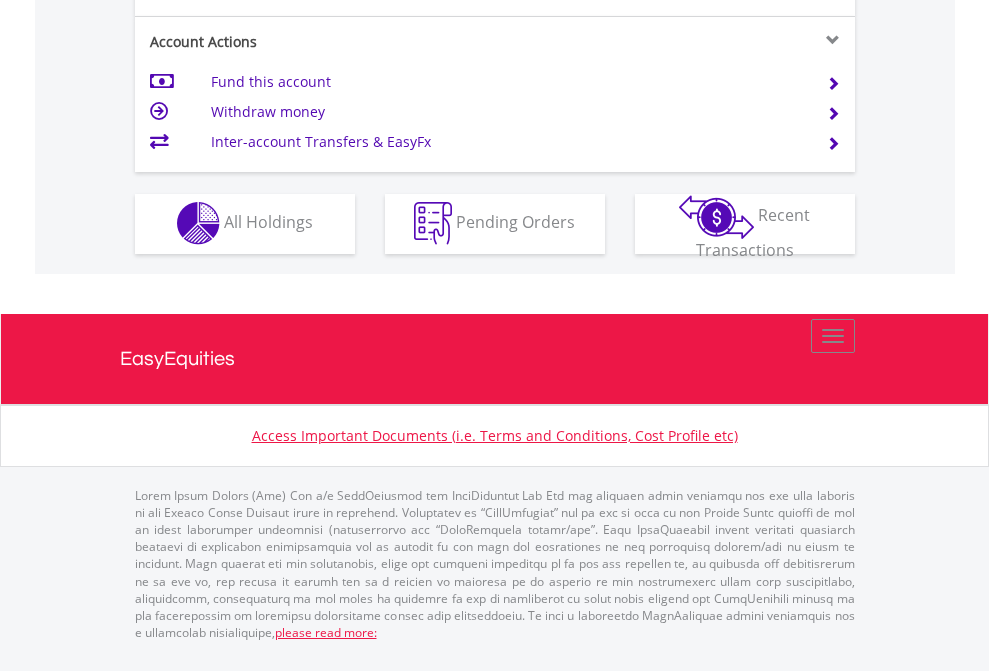 click on "Investment types" at bounding box center (706, -353) 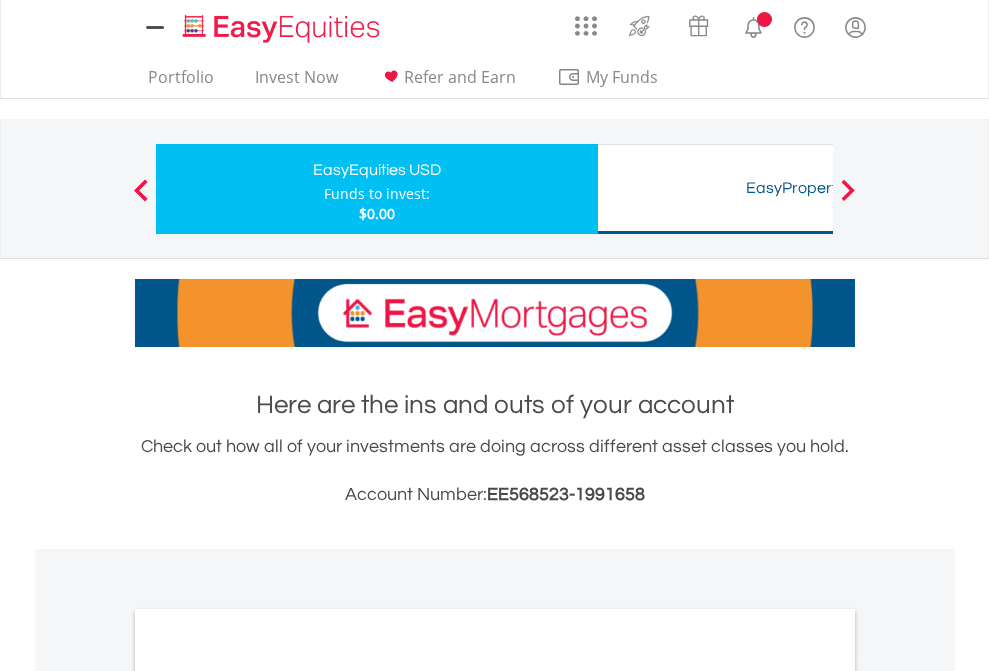 scroll, scrollTop: 0, scrollLeft: 0, axis: both 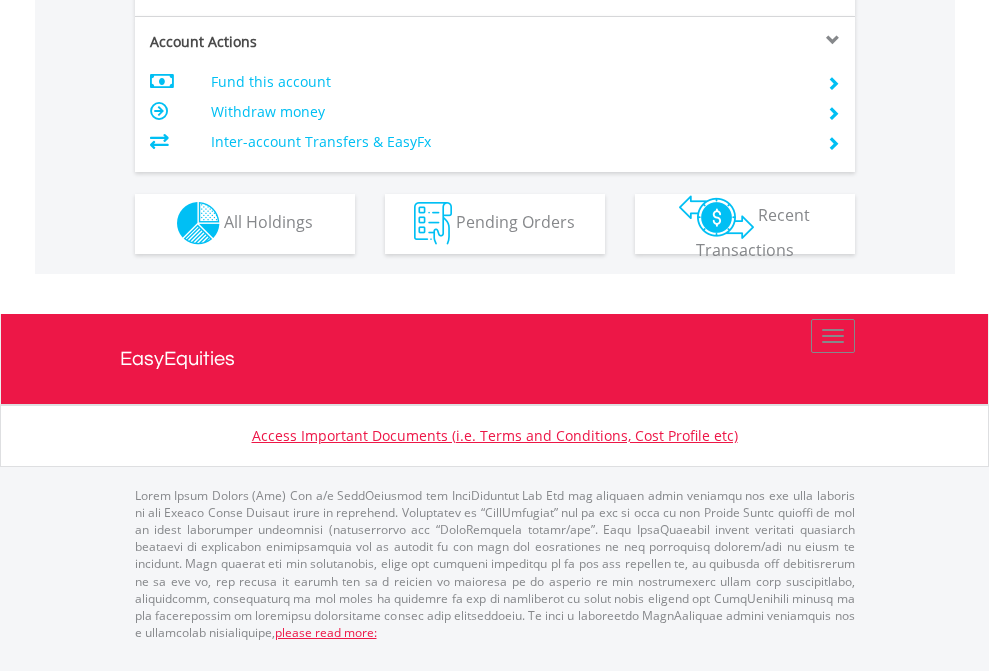 click on "Investment types" at bounding box center [706, -353] 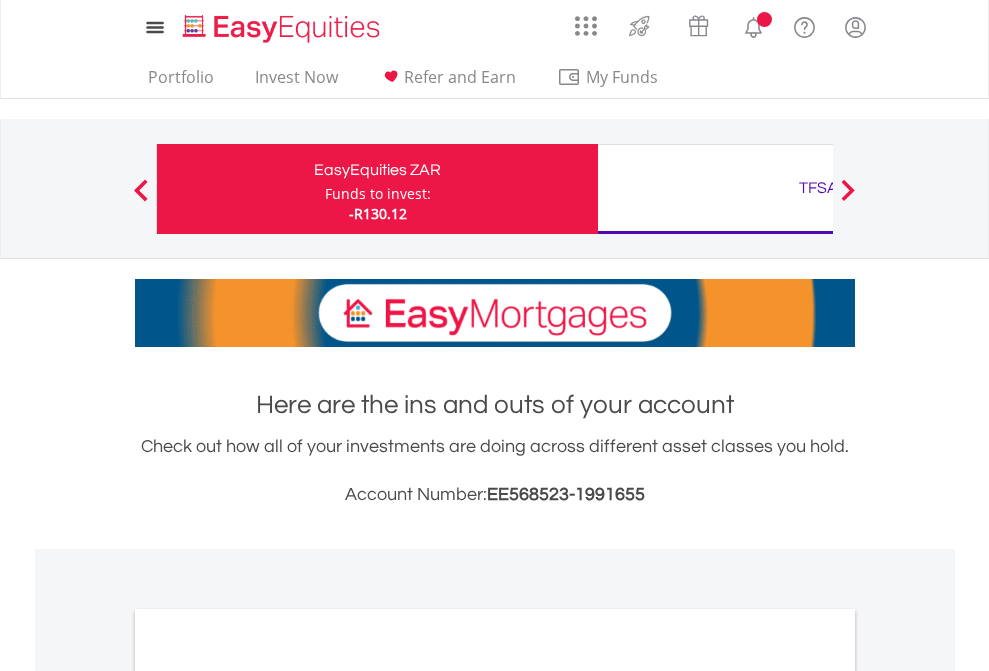 scroll, scrollTop: 1202, scrollLeft: 0, axis: vertical 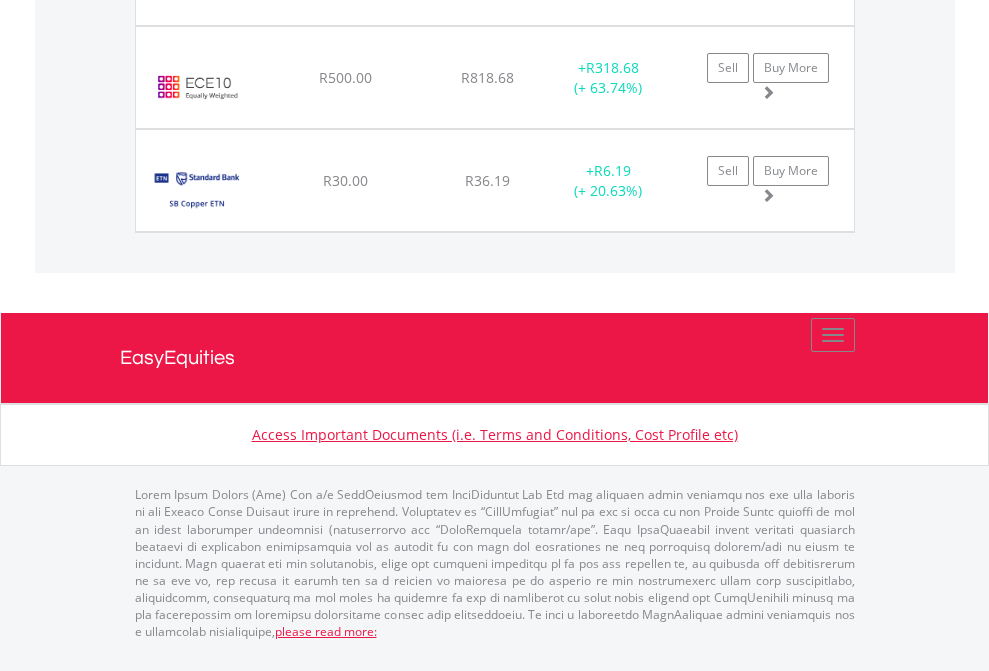 click on "TFSA" at bounding box center [818, -1585] 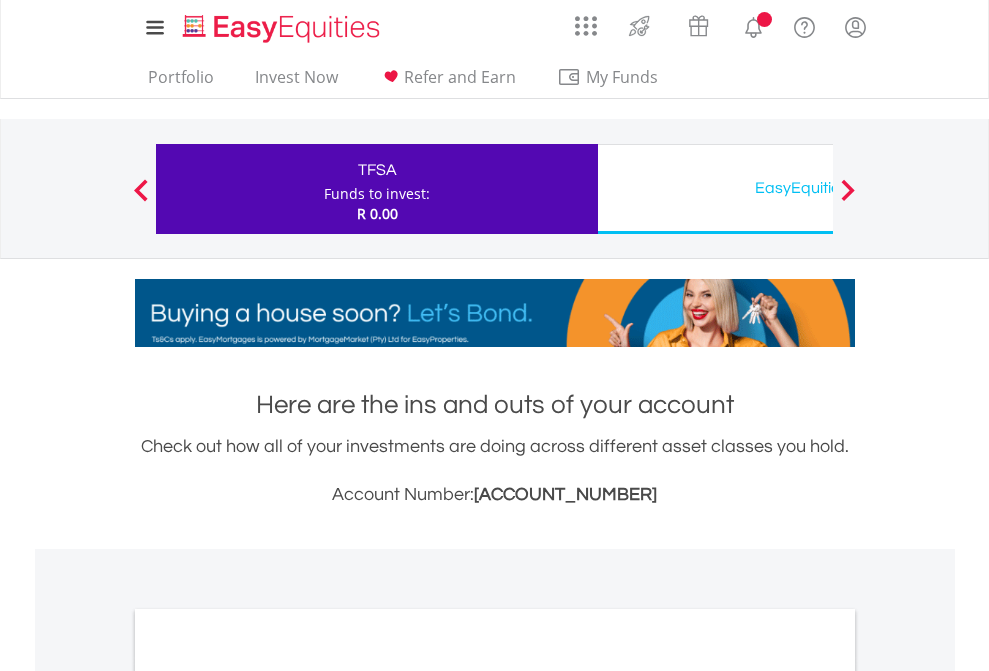 scroll, scrollTop: 0, scrollLeft: 0, axis: both 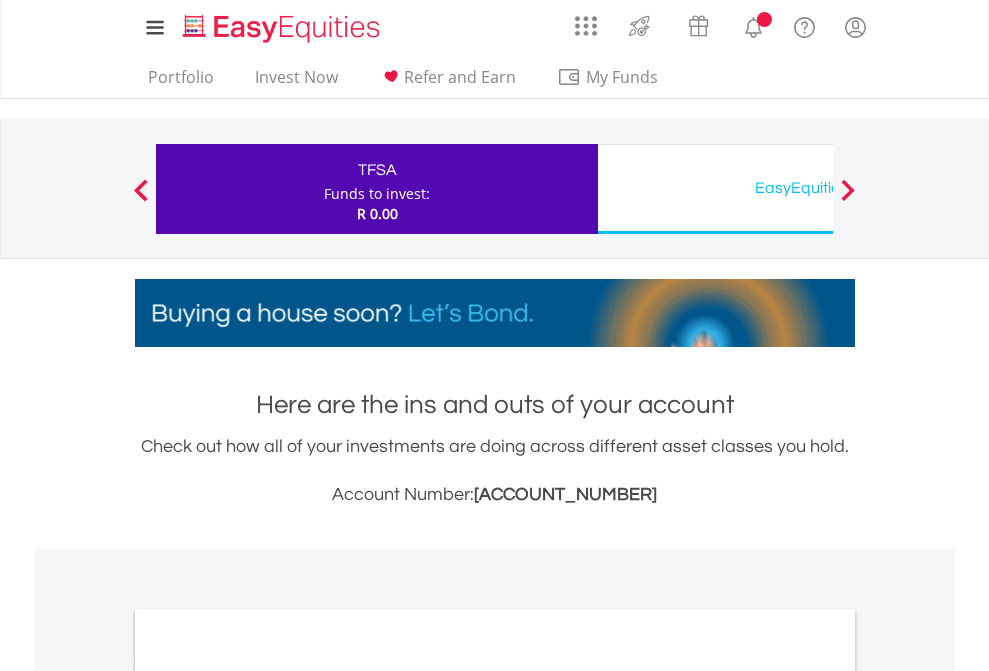 click on "All Holdings" at bounding box center [268, 1096] 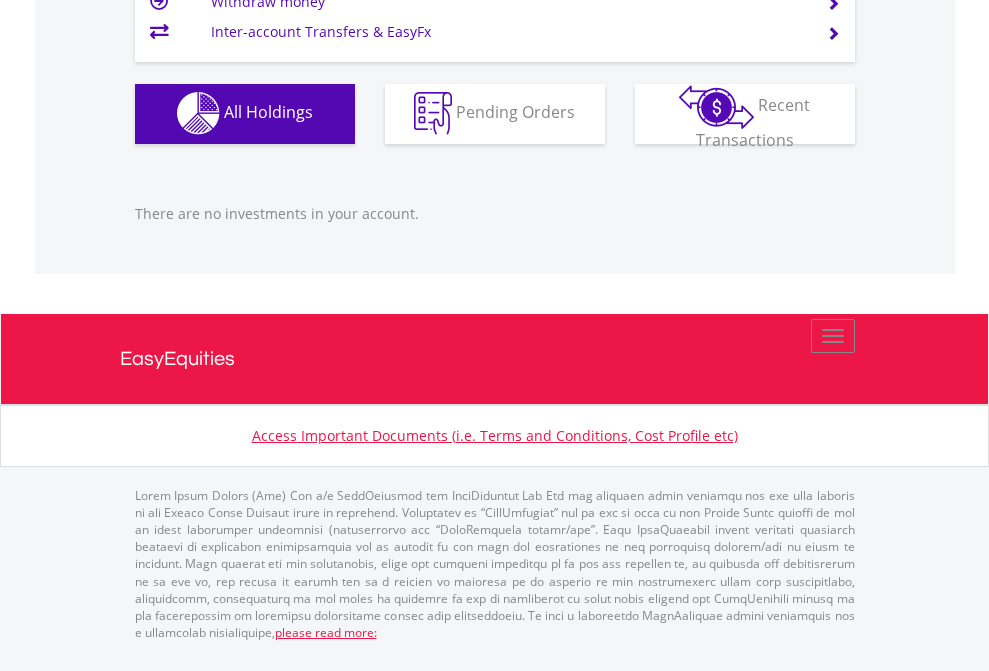 scroll, scrollTop: 1980, scrollLeft: 0, axis: vertical 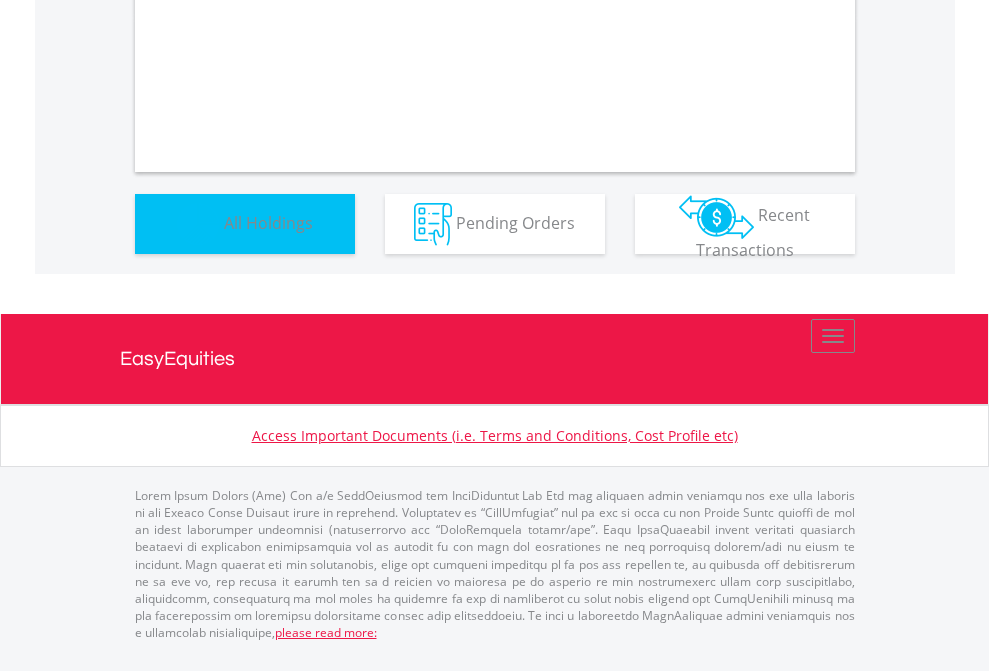 click on "All Holdings" at bounding box center (268, 222) 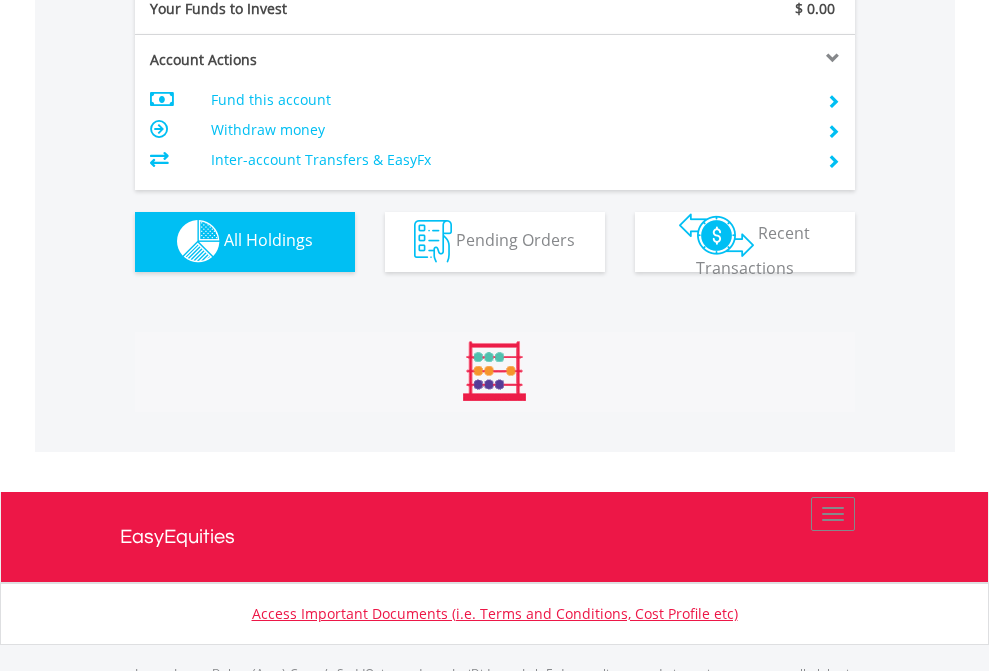 scroll, scrollTop: 999808, scrollLeft: 999687, axis: both 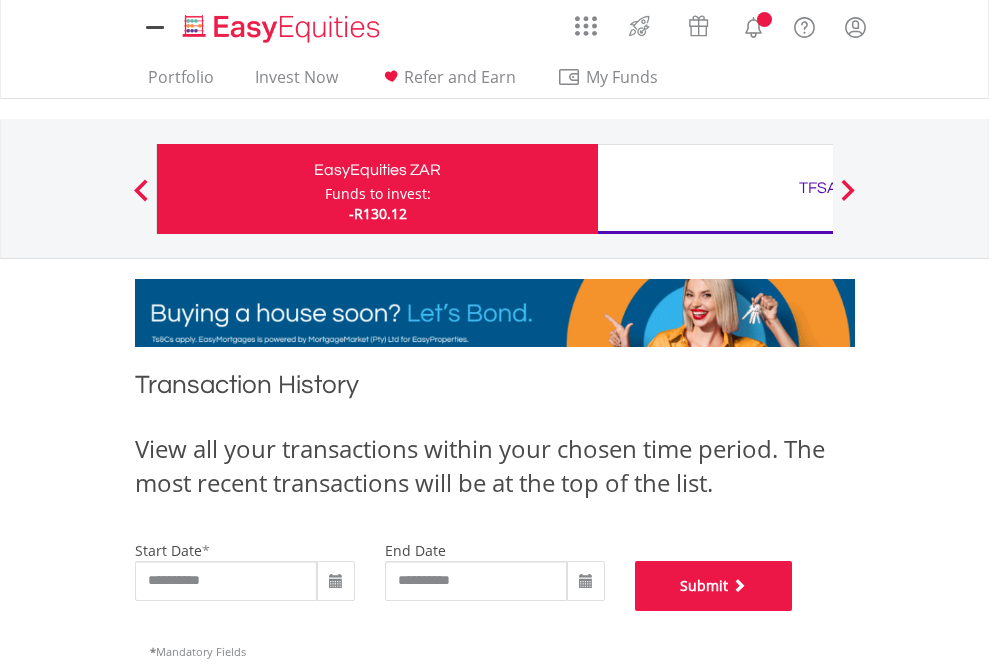 click on "Submit" at bounding box center [714, 586] 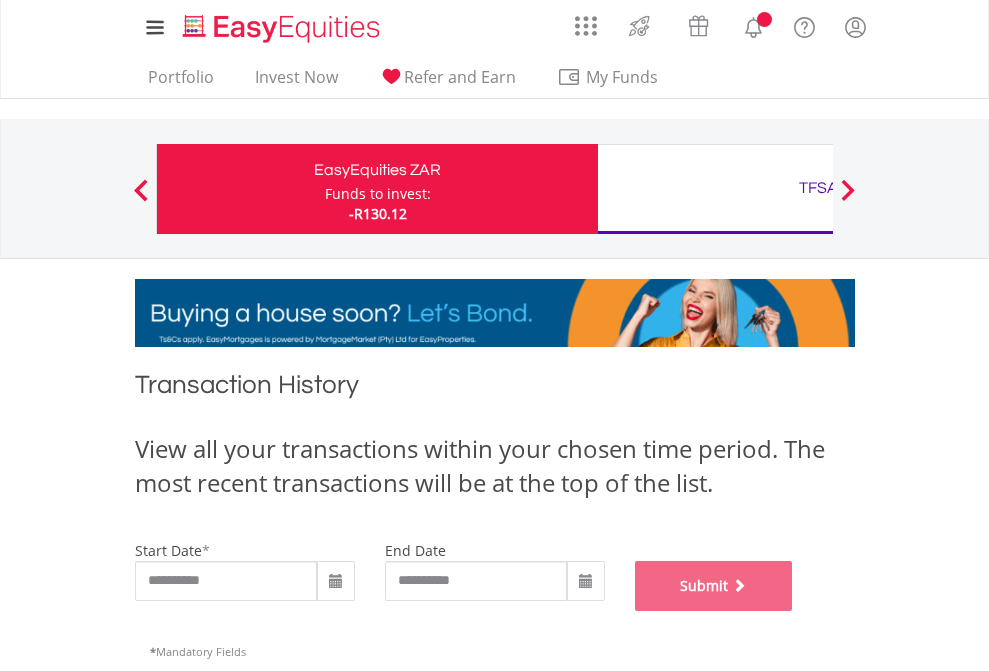 scroll, scrollTop: 811, scrollLeft: 0, axis: vertical 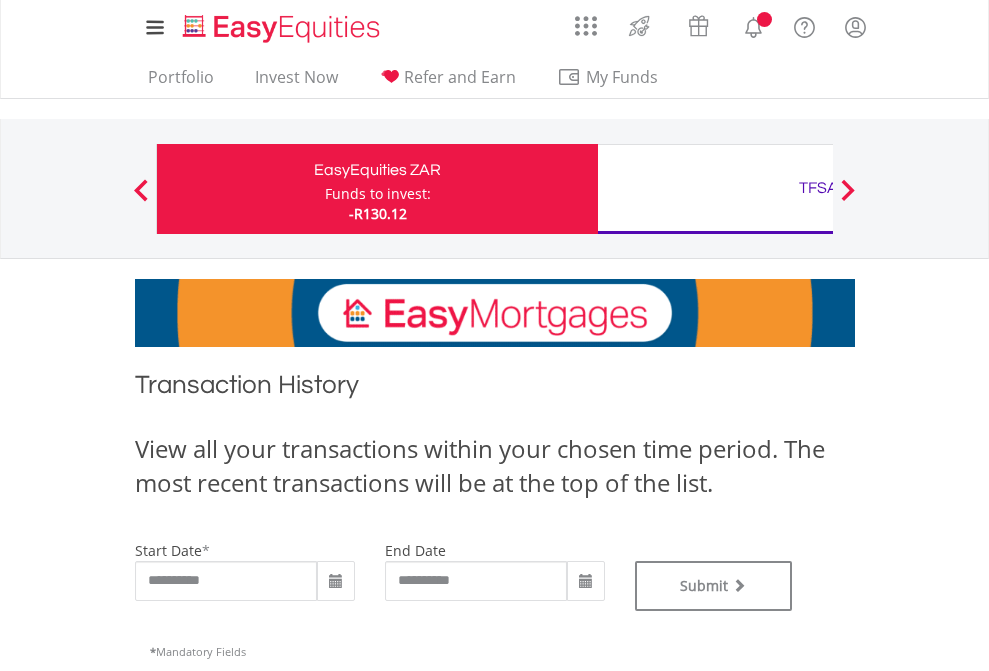 click on "TFSA" at bounding box center (818, 188) 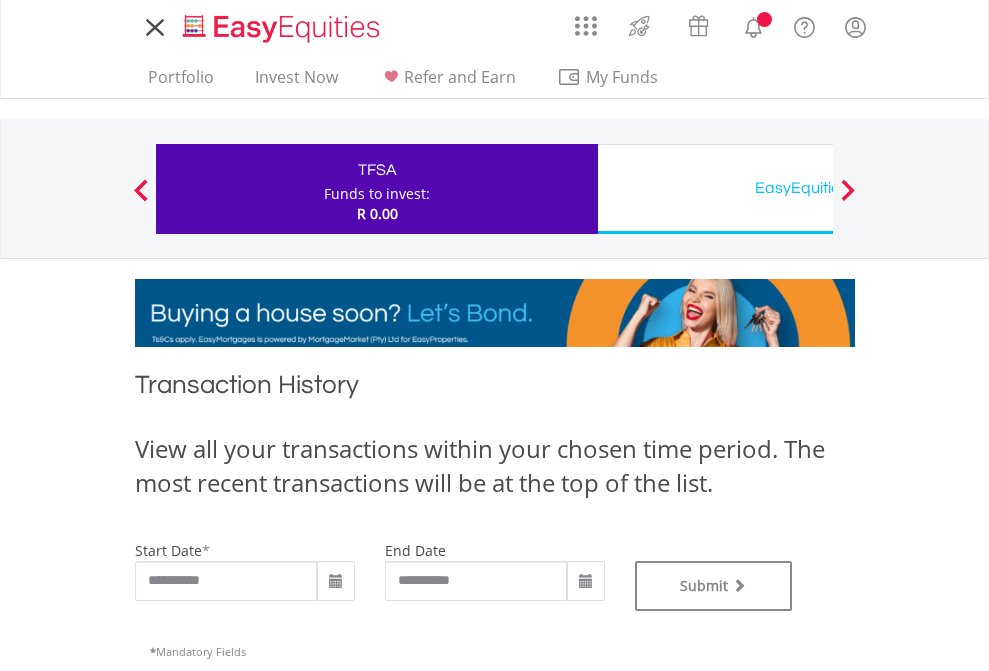 scroll, scrollTop: 0, scrollLeft: 0, axis: both 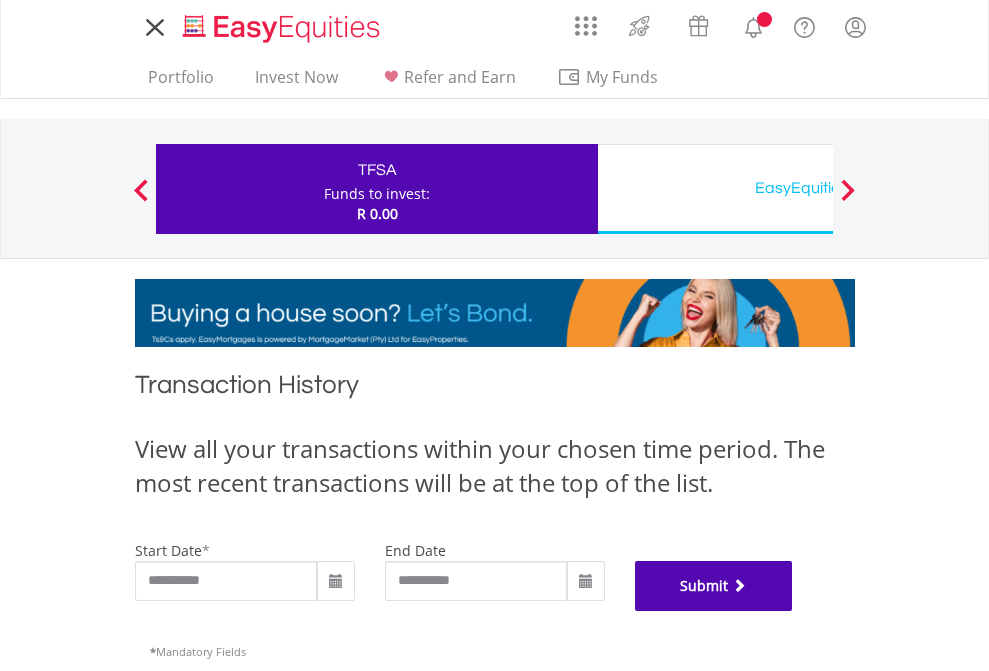 click on "Submit" at bounding box center (714, 586) 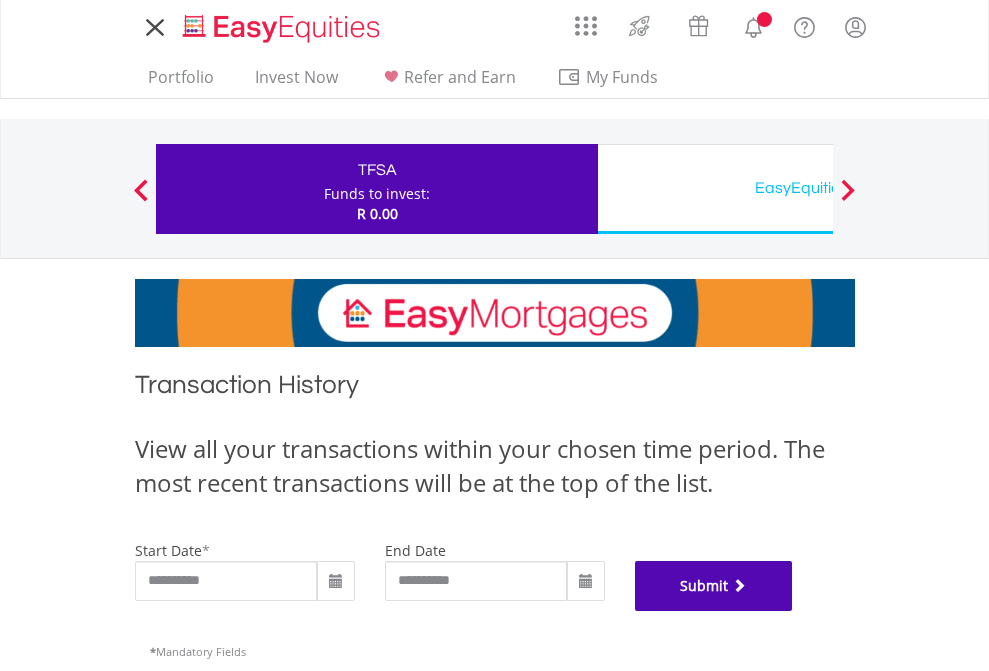 scroll, scrollTop: 811, scrollLeft: 0, axis: vertical 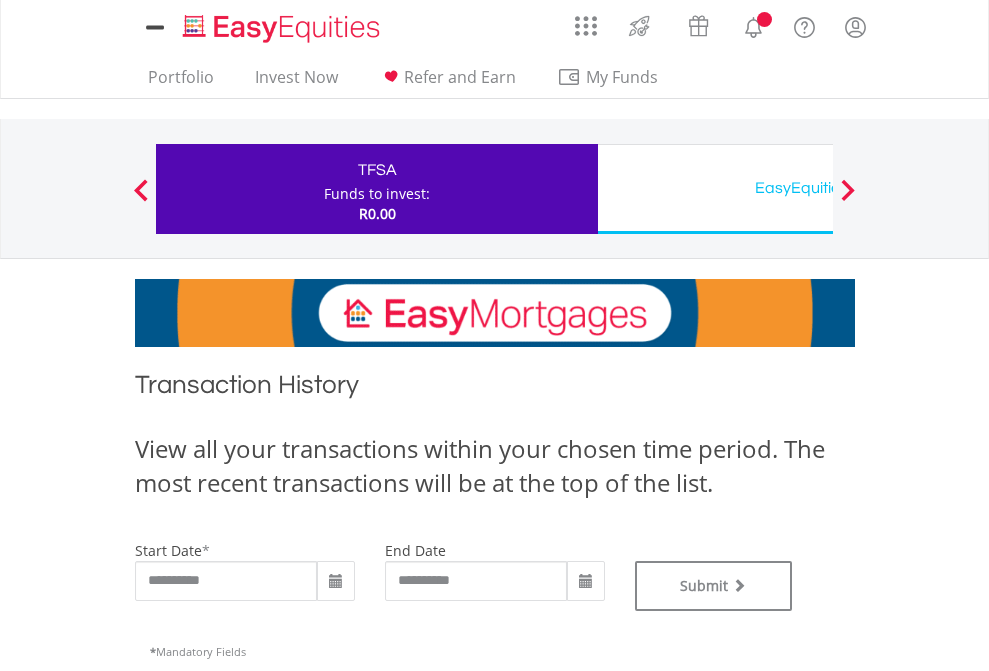 click on "EasyEquities USD" at bounding box center (818, 188) 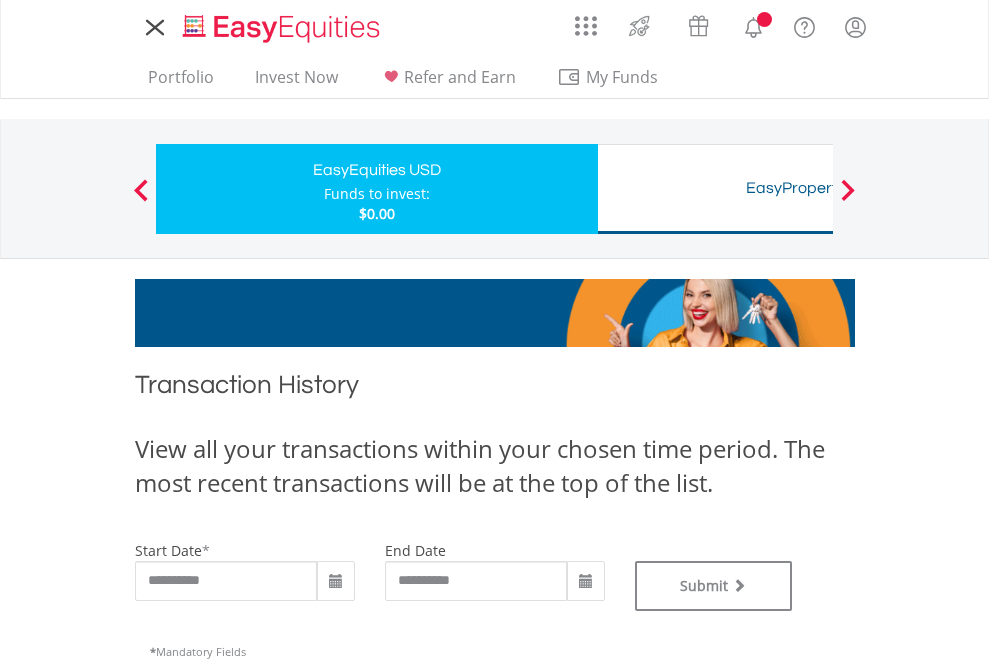 scroll, scrollTop: 0, scrollLeft: 0, axis: both 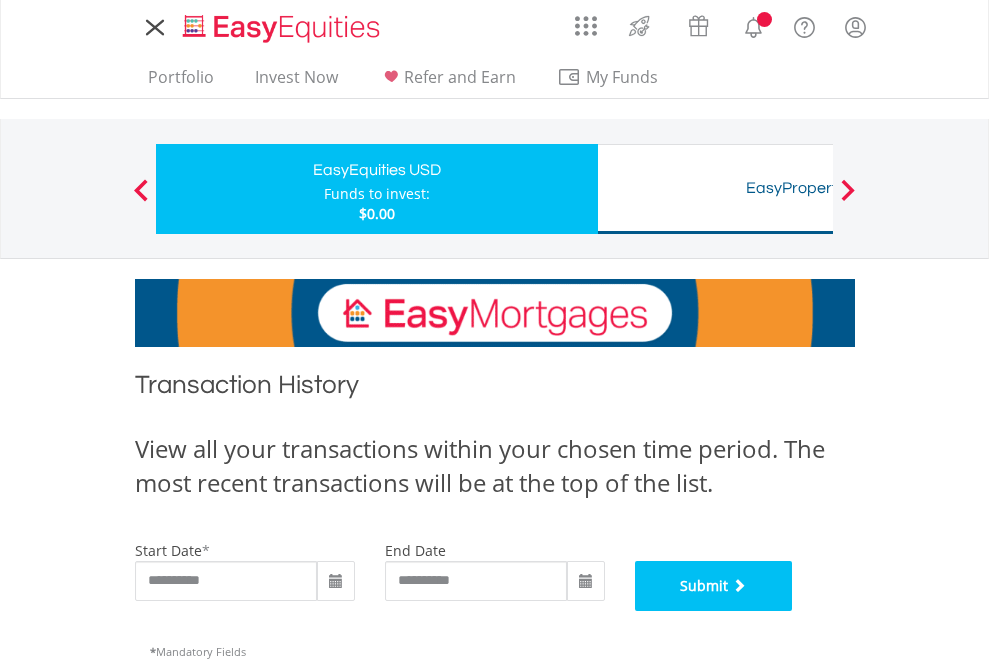 click on "Submit" at bounding box center [714, 586] 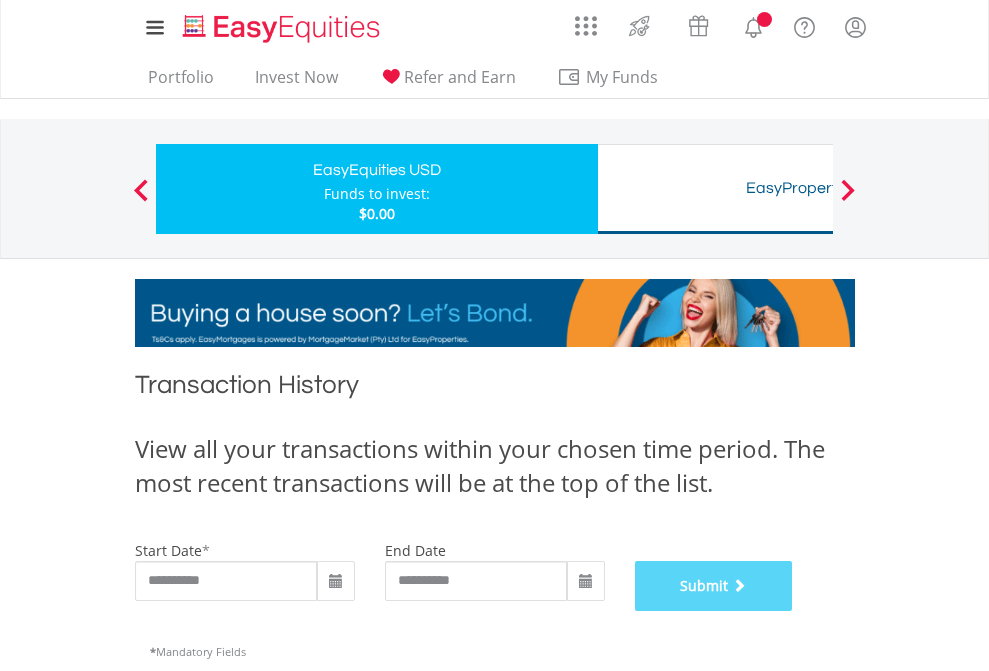 scroll, scrollTop: 811, scrollLeft: 0, axis: vertical 